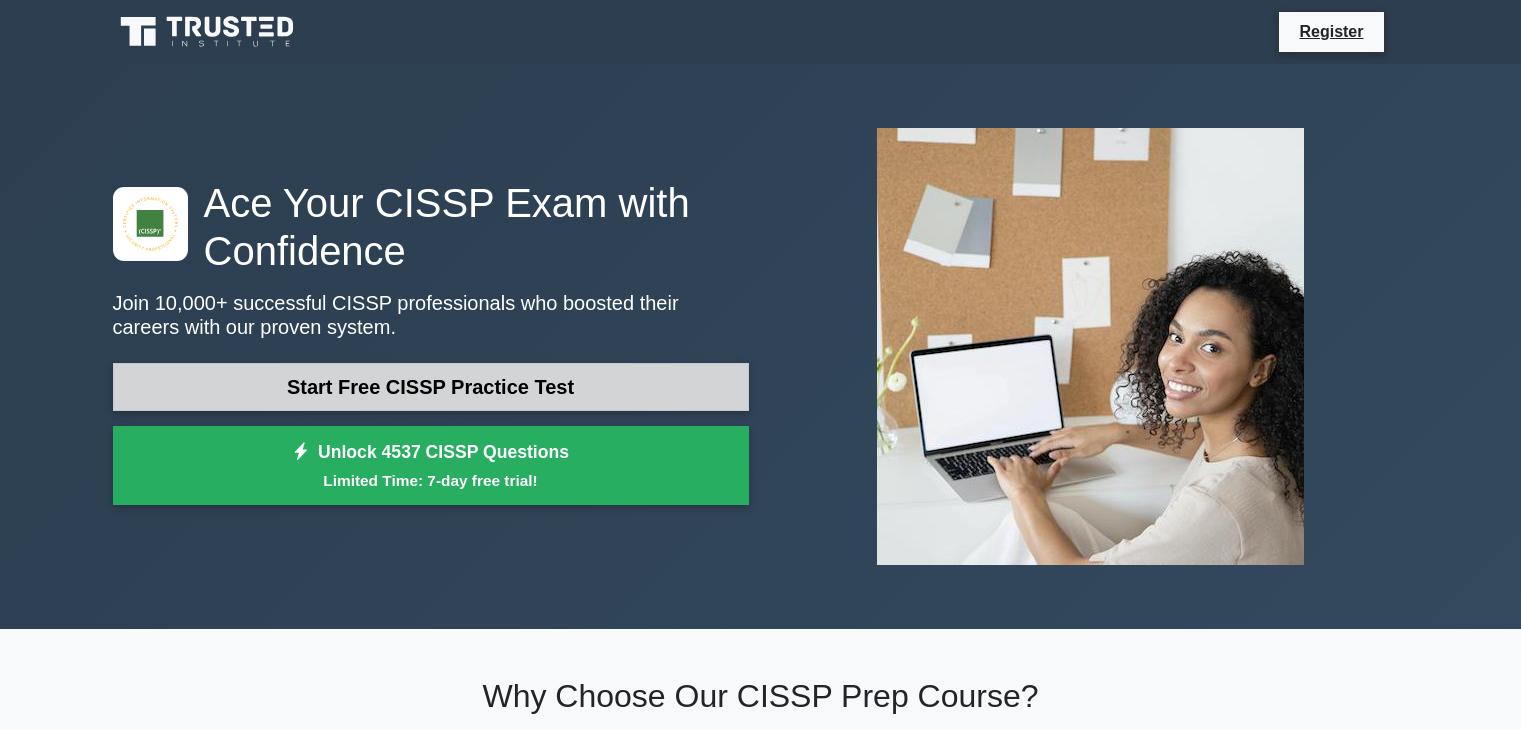scroll, scrollTop: 0, scrollLeft: 0, axis: both 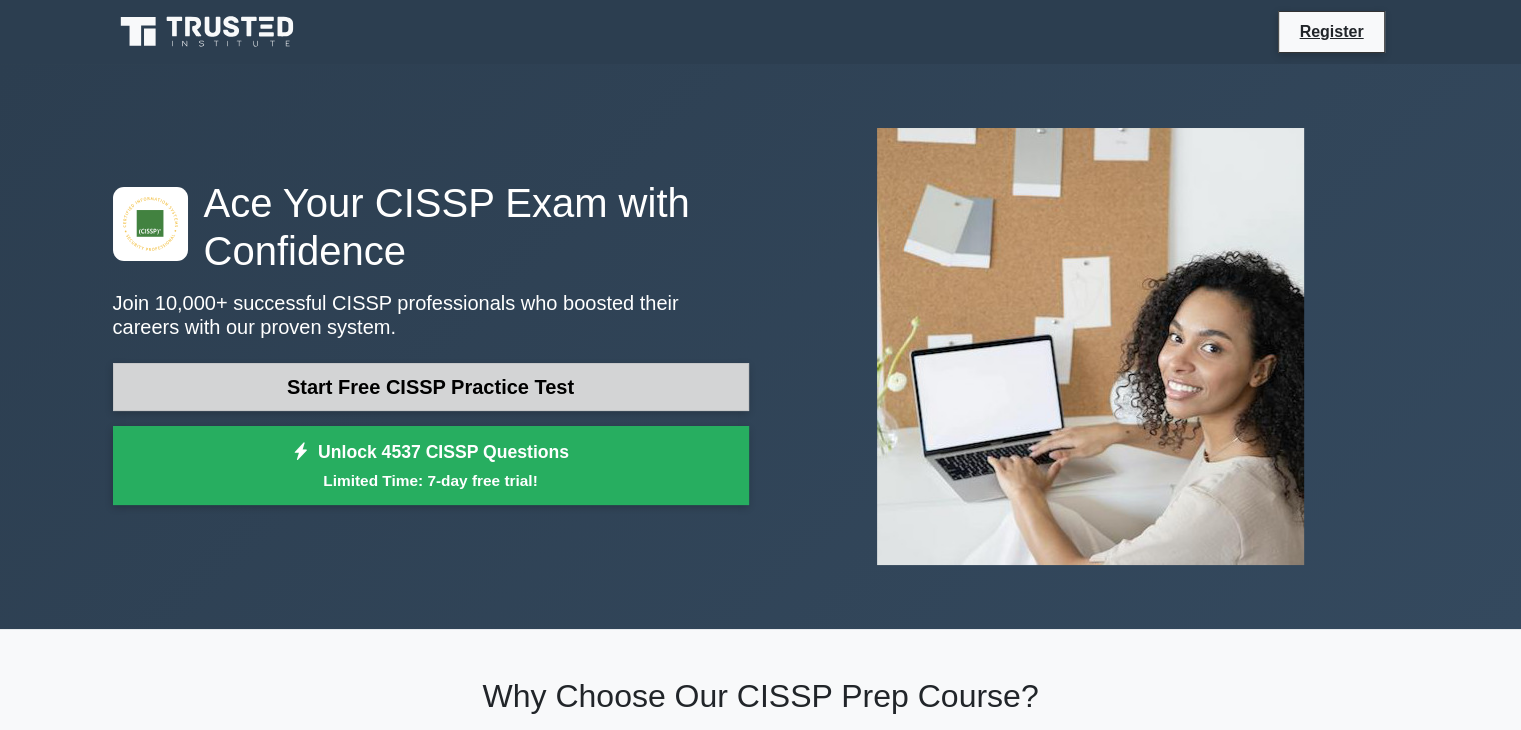 click on "Start Free CISSP Practice Test" at bounding box center [431, 387] 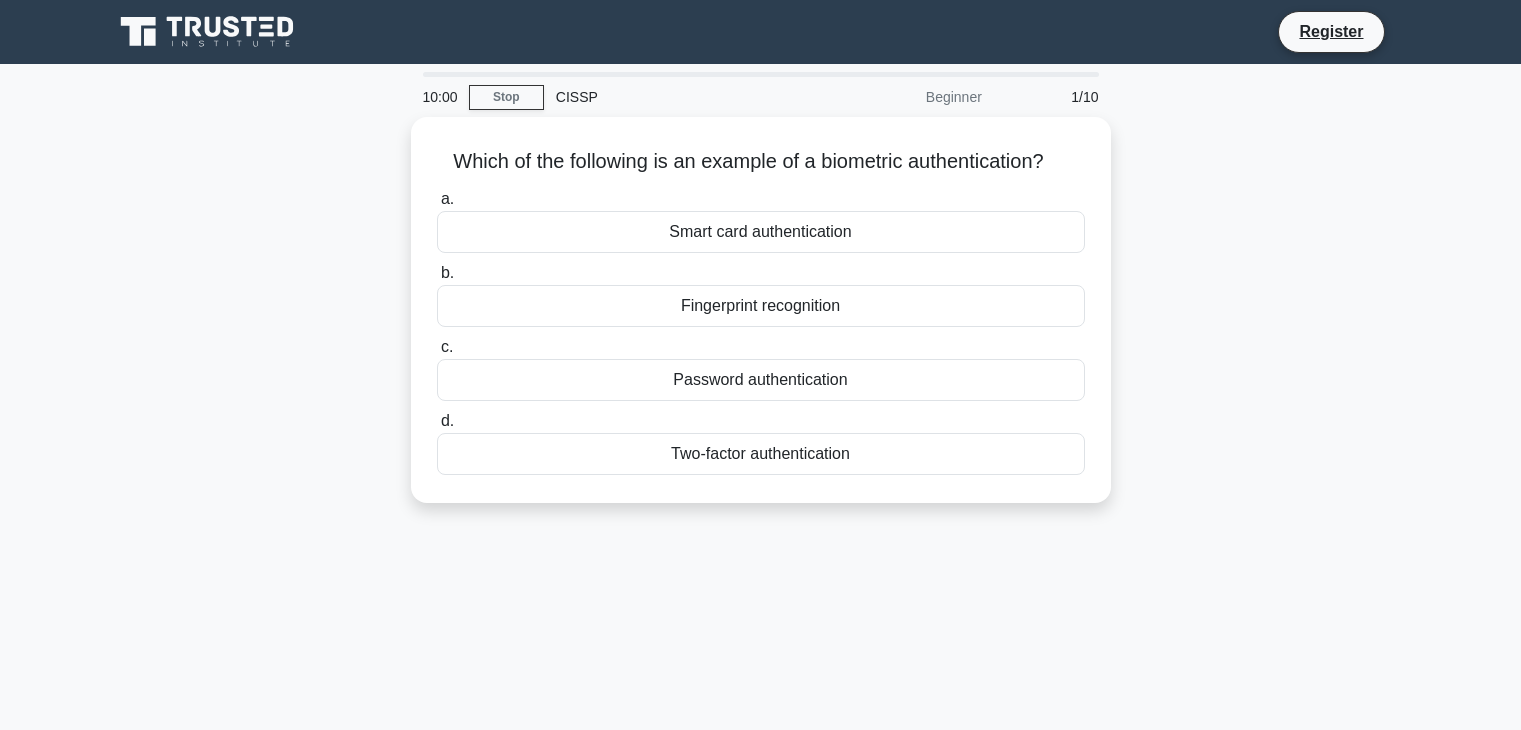 scroll, scrollTop: 0, scrollLeft: 0, axis: both 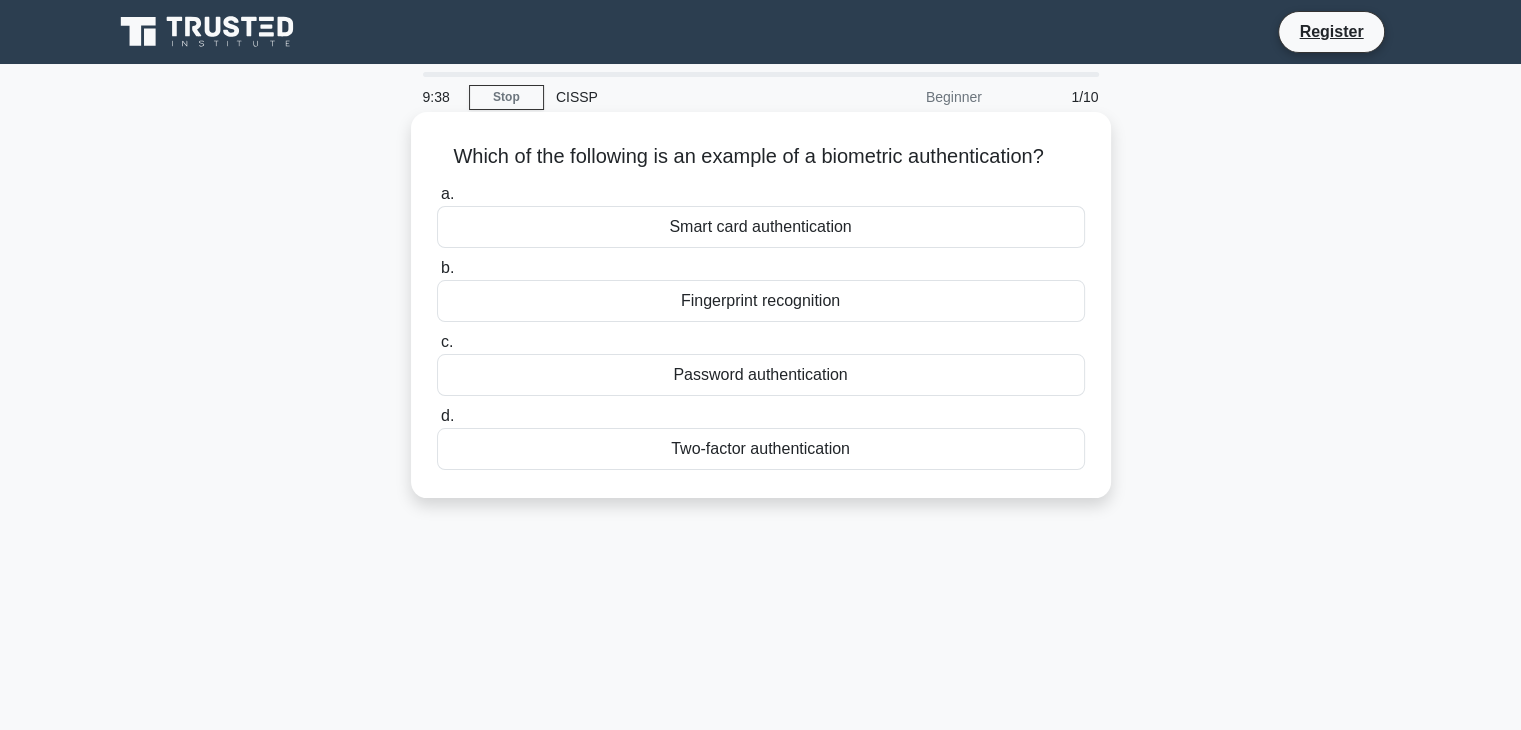 click on "Fingerprint recognition" at bounding box center (761, 301) 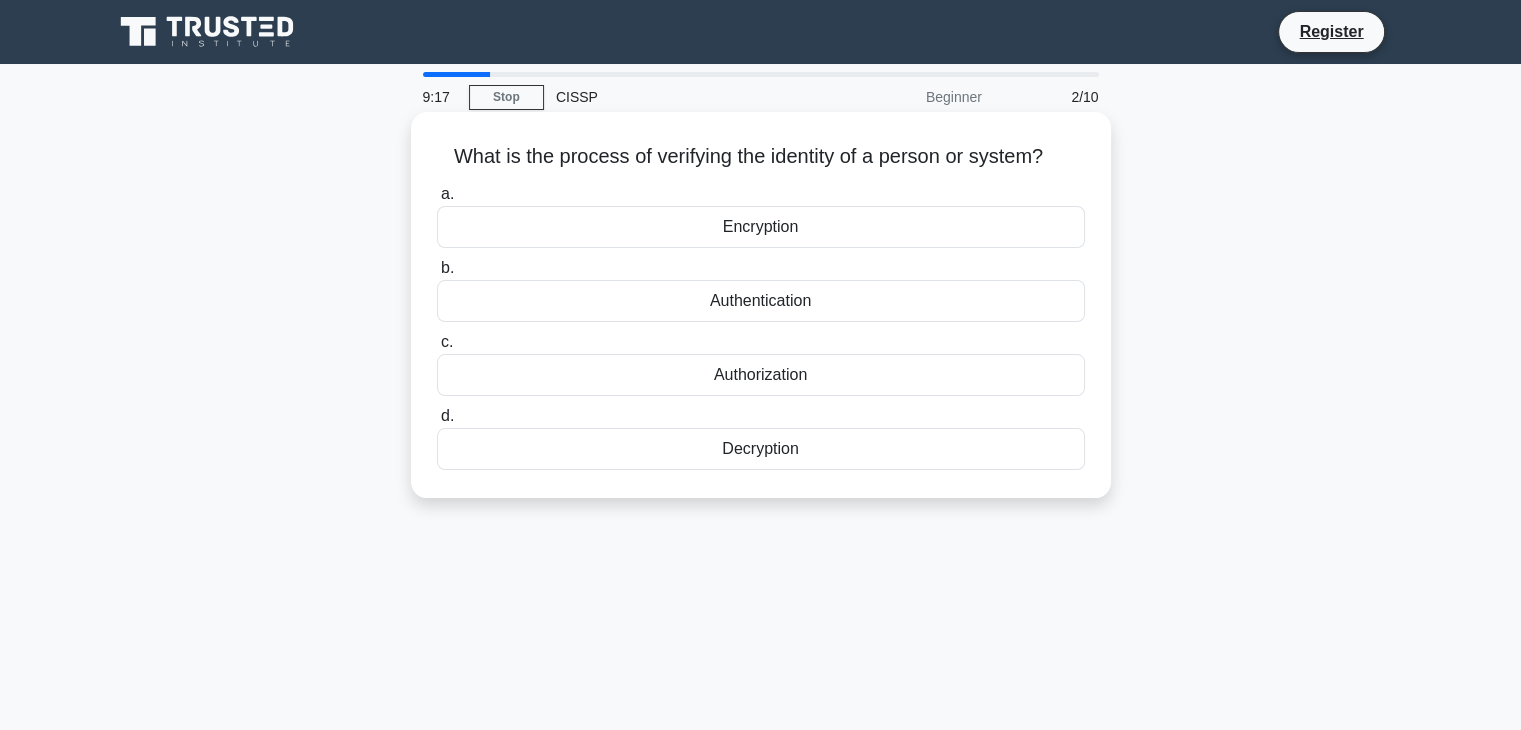 click on "Authentication" at bounding box center (761, 301) 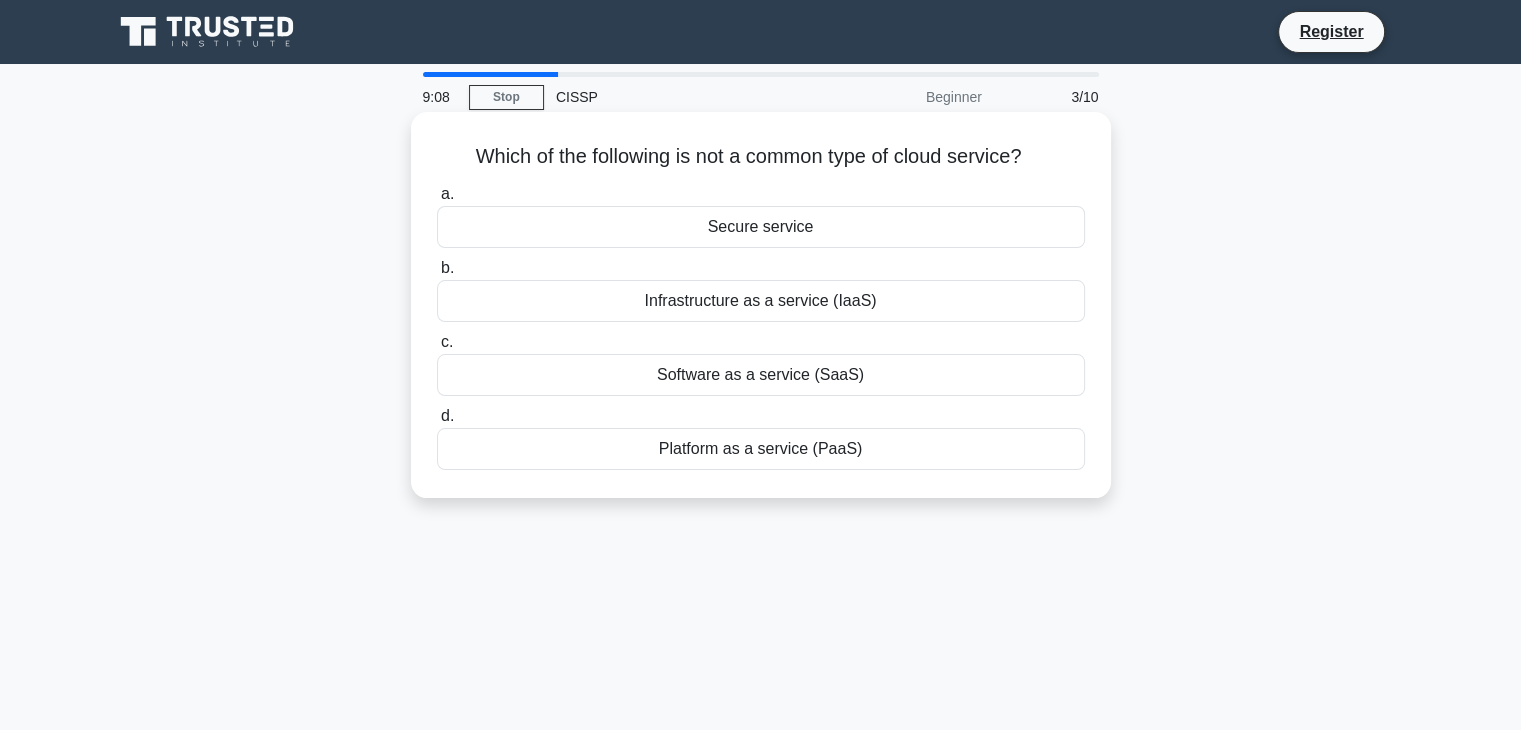 click on "Secure service" at bounding box center (761, 227) 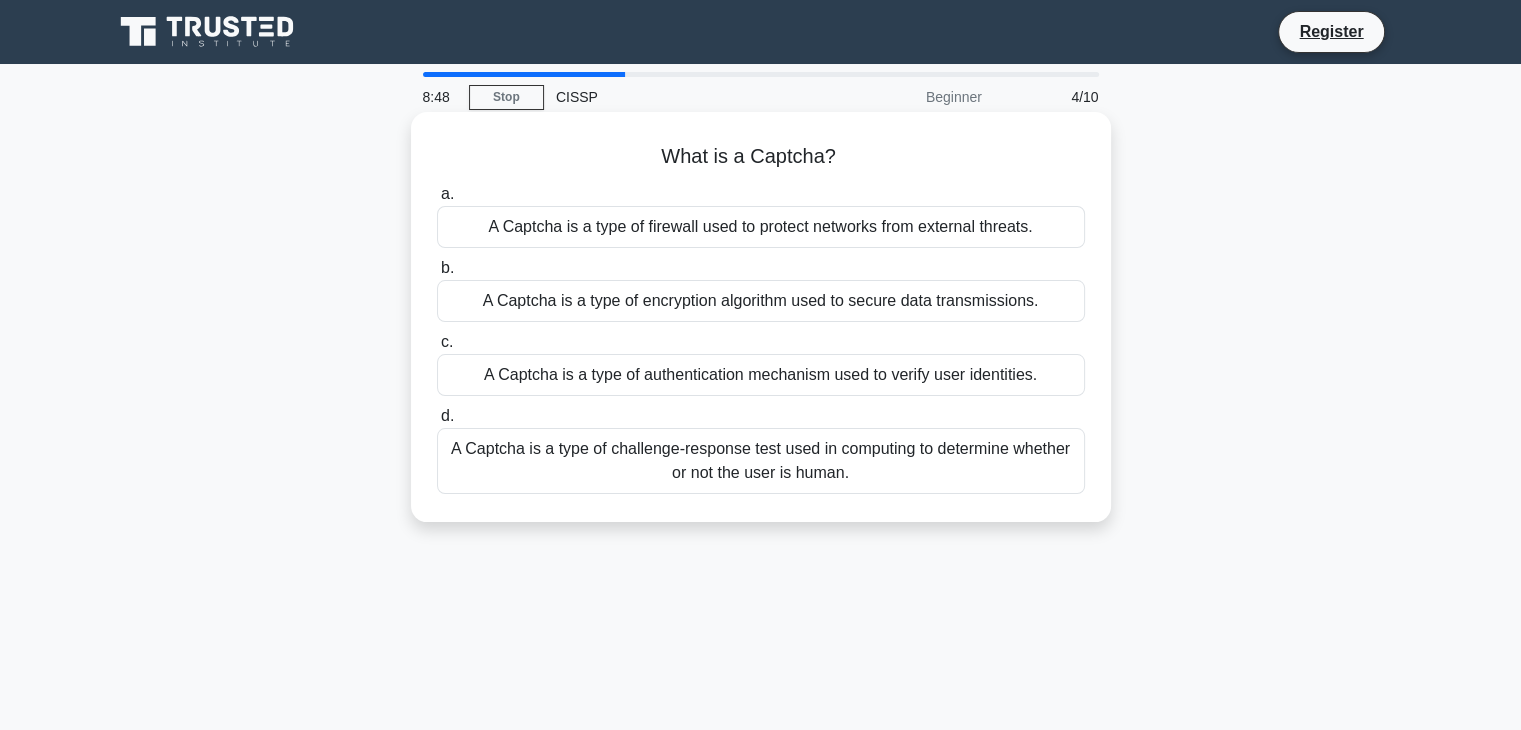 click on "A Captcha is a type of challenge-response test used in computing to determine whether or not the user is human." at bounding box center [761, 461] 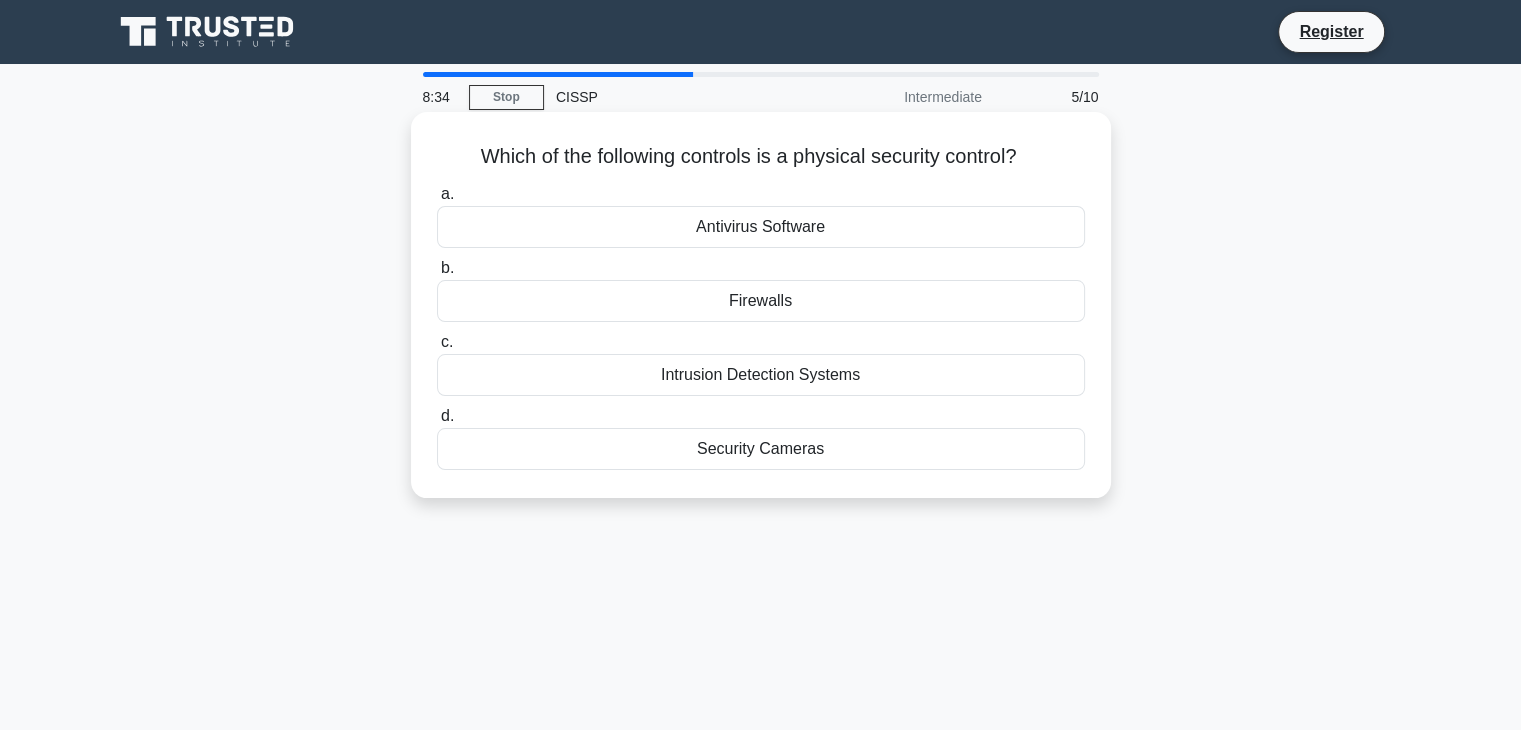 click on "Security Cameras" at bounding box center [761, 449] 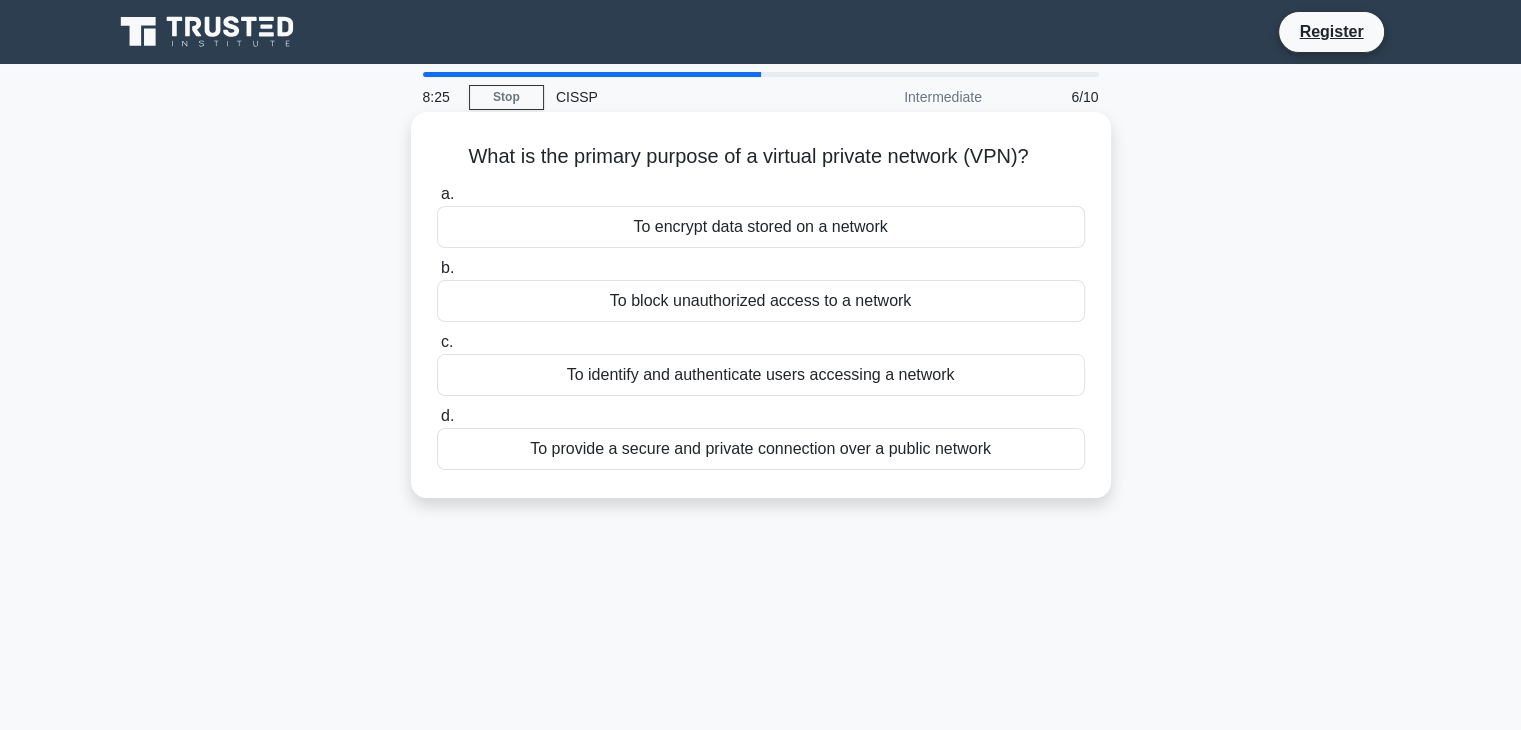click on "To provide a secure and private connection over a public network" at bounding box center [761, 449] 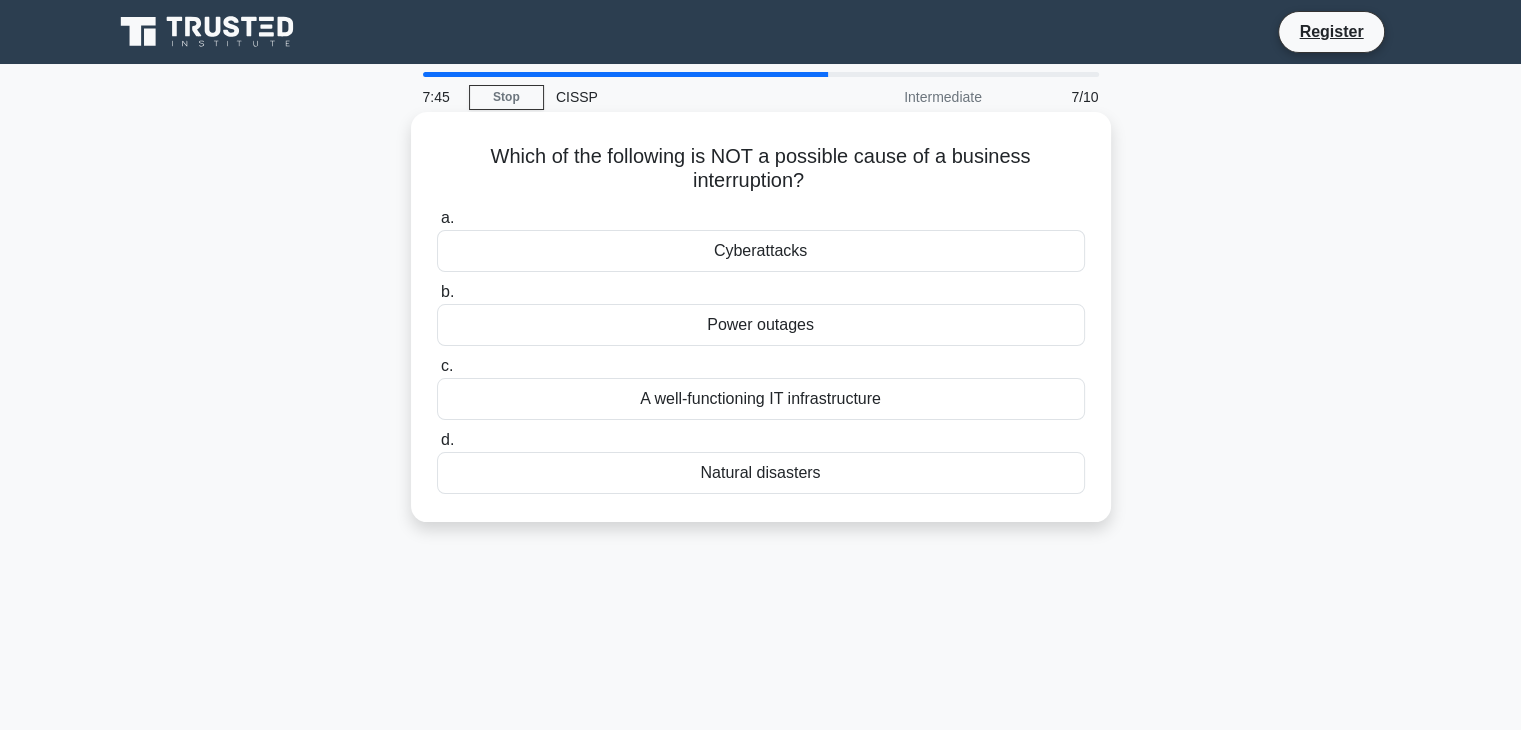 click on "A well-functioning IT infrastructure" at bounding box center (761, 399) 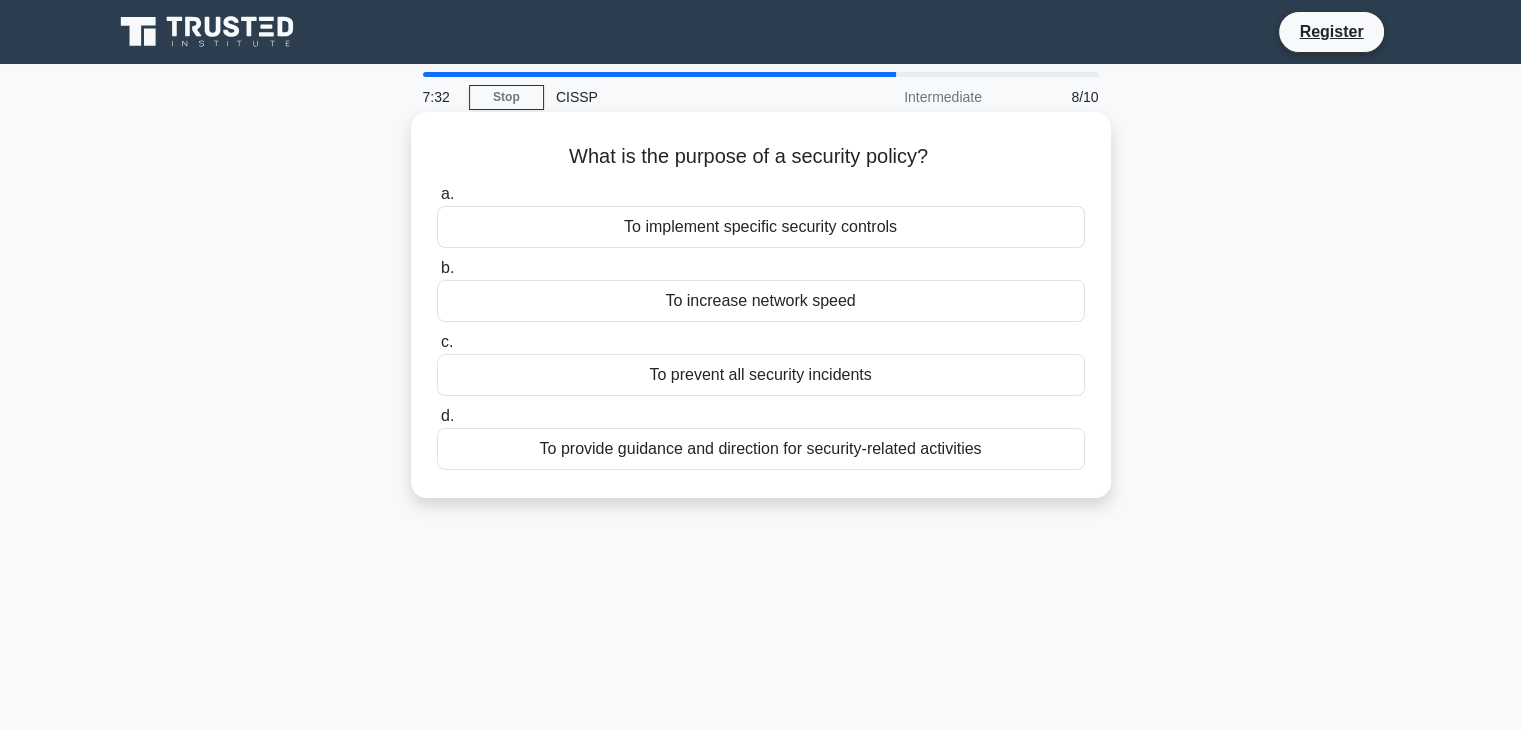 click on "To provide guidance and direction for security-related activities" at bounding box center [761, 449] 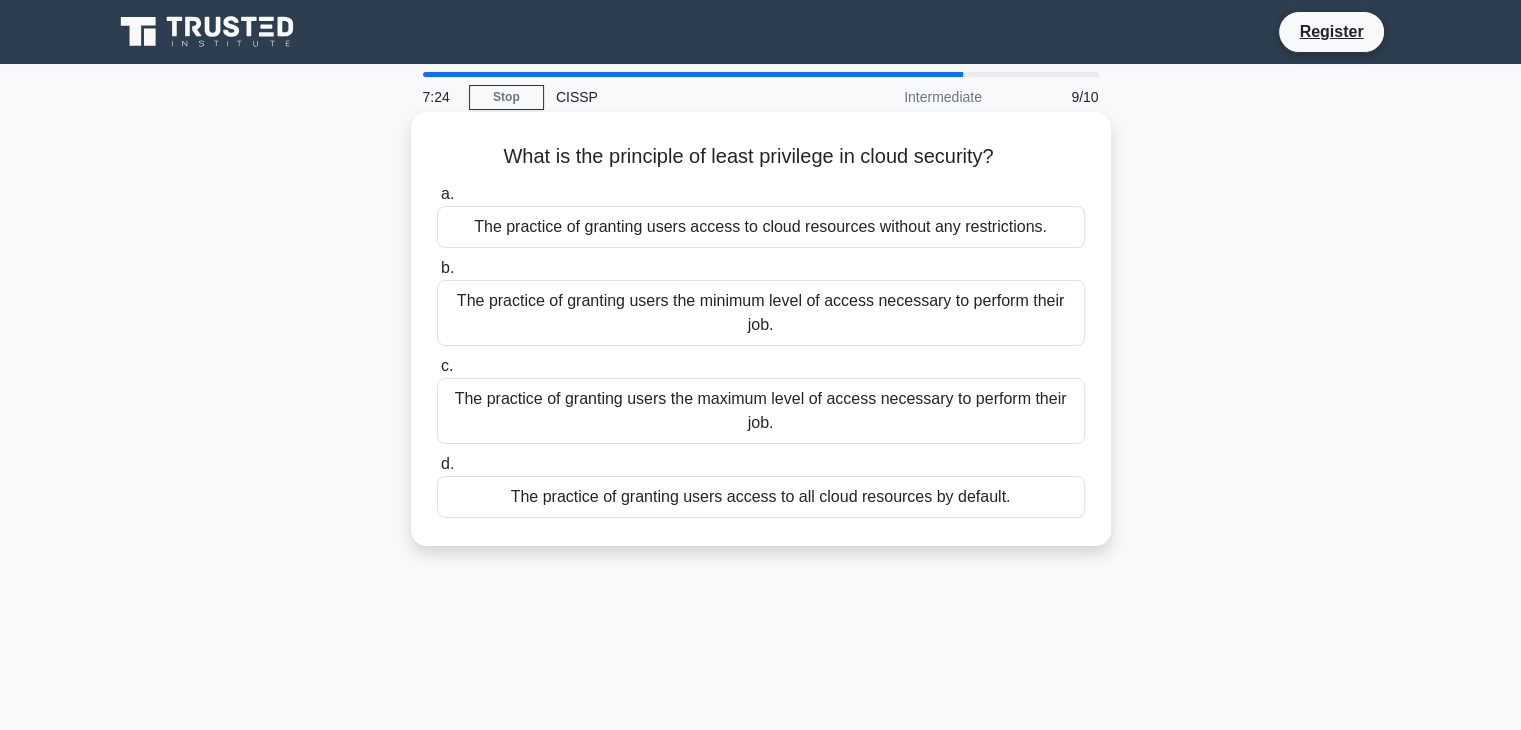 click on "The practice of granting users the maximum level of access necessary to perform their job." at bounding box center (761, 411) 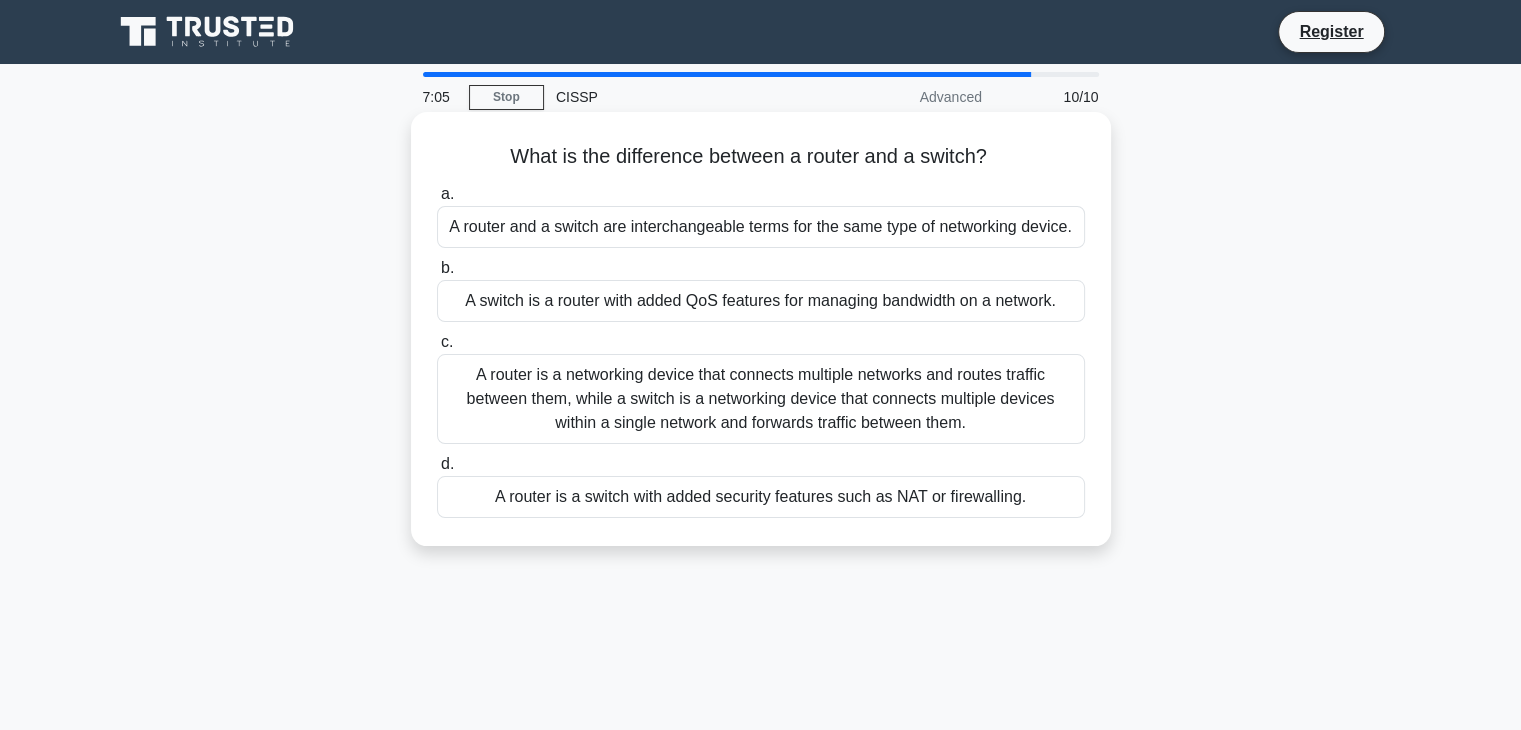 click on "A router is a networking device that connects multiple networks and routes traffic between them, while a switch is a networking device that connects multiple devices within a single network and forwards traffic between them." at bounding box center (761, 399) 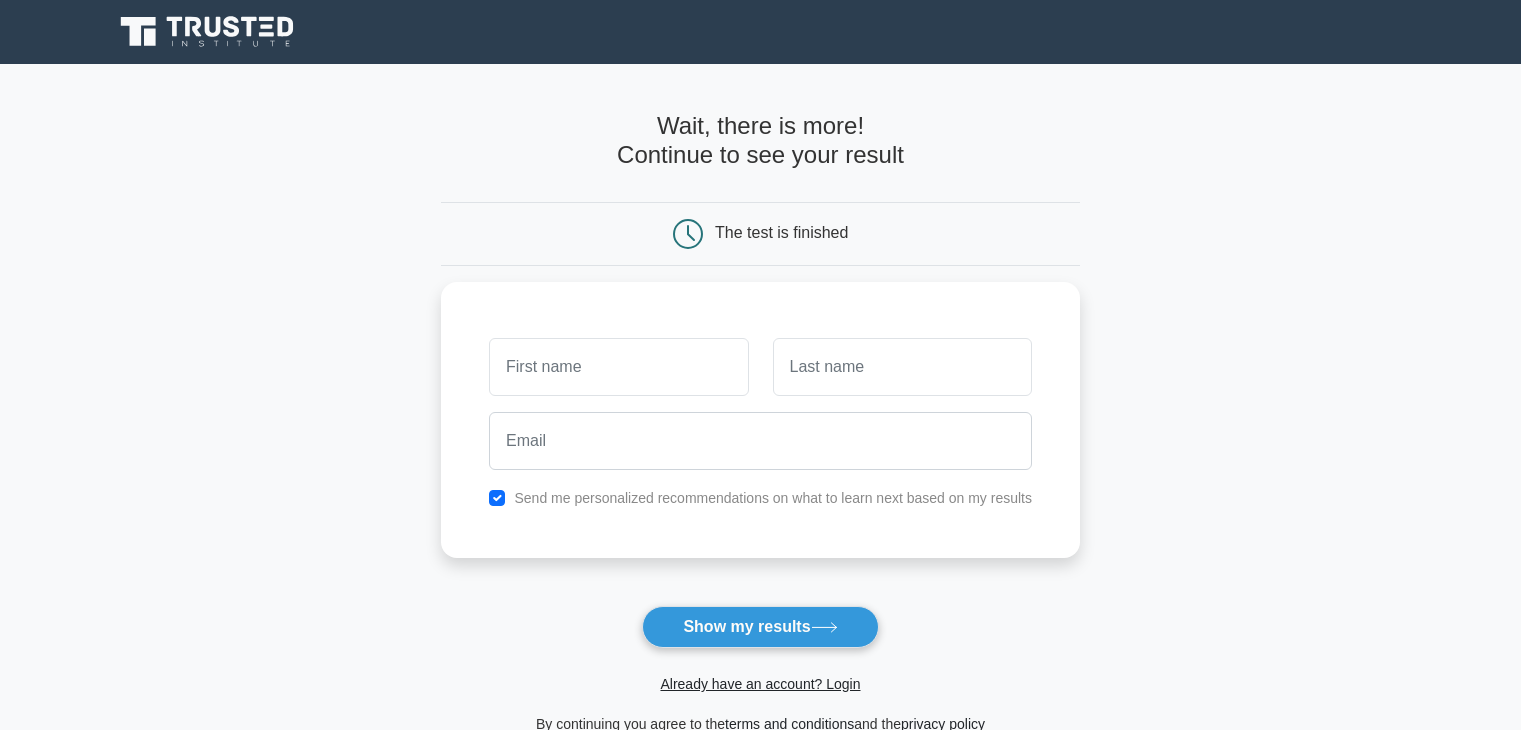 scroll, scrollTop: 0, scrollLeft: 0, axis: both 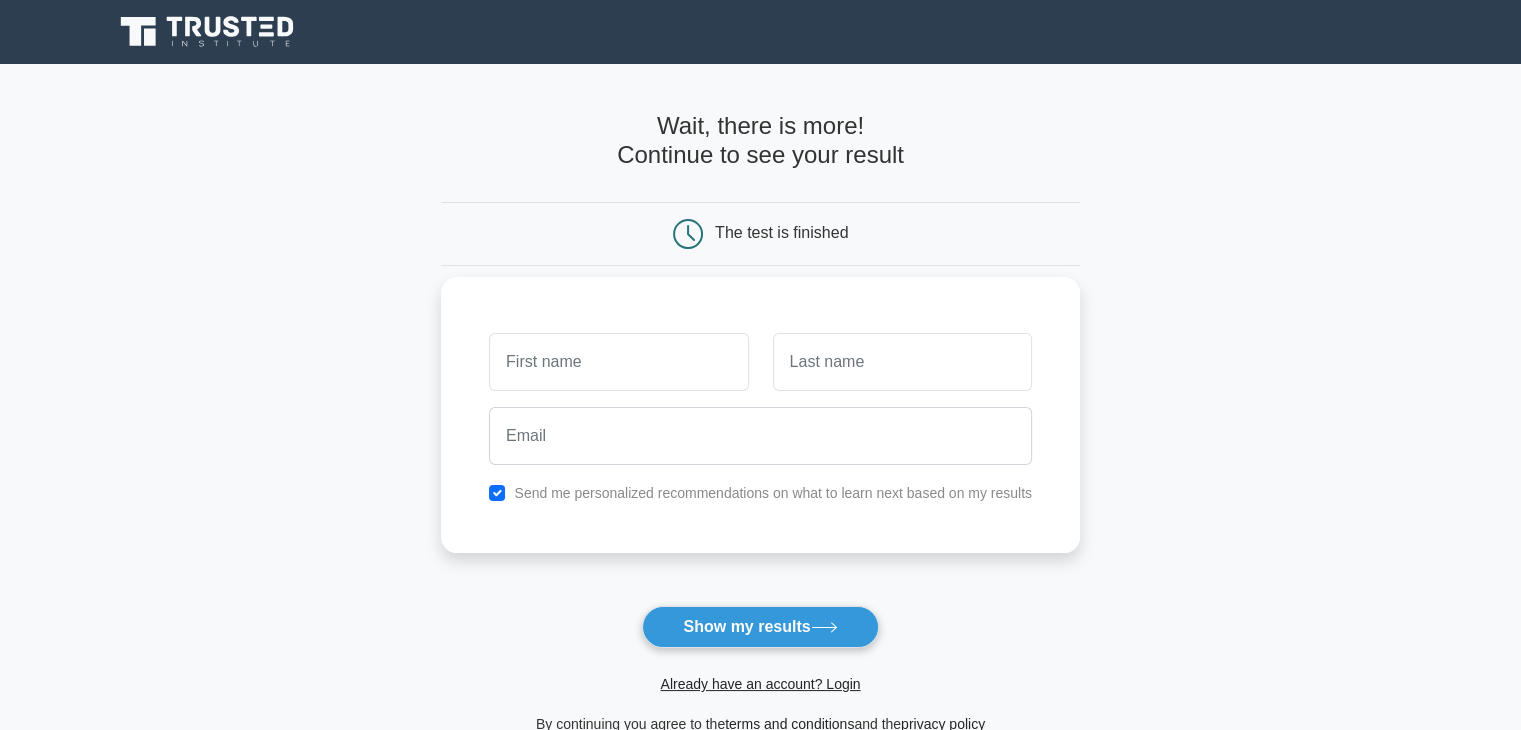 click at bounding box center (618, 362) 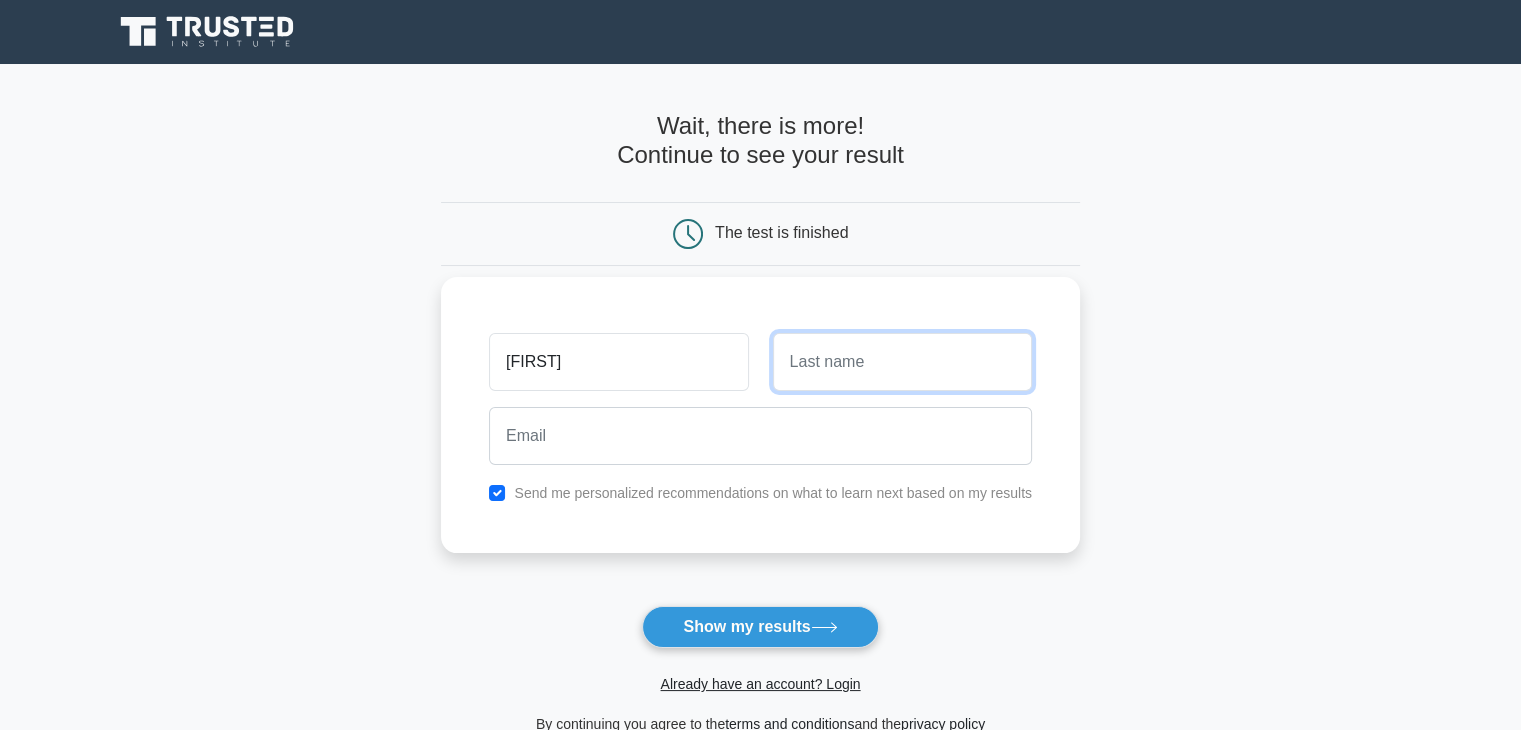 click at bounding box center [902, 362] 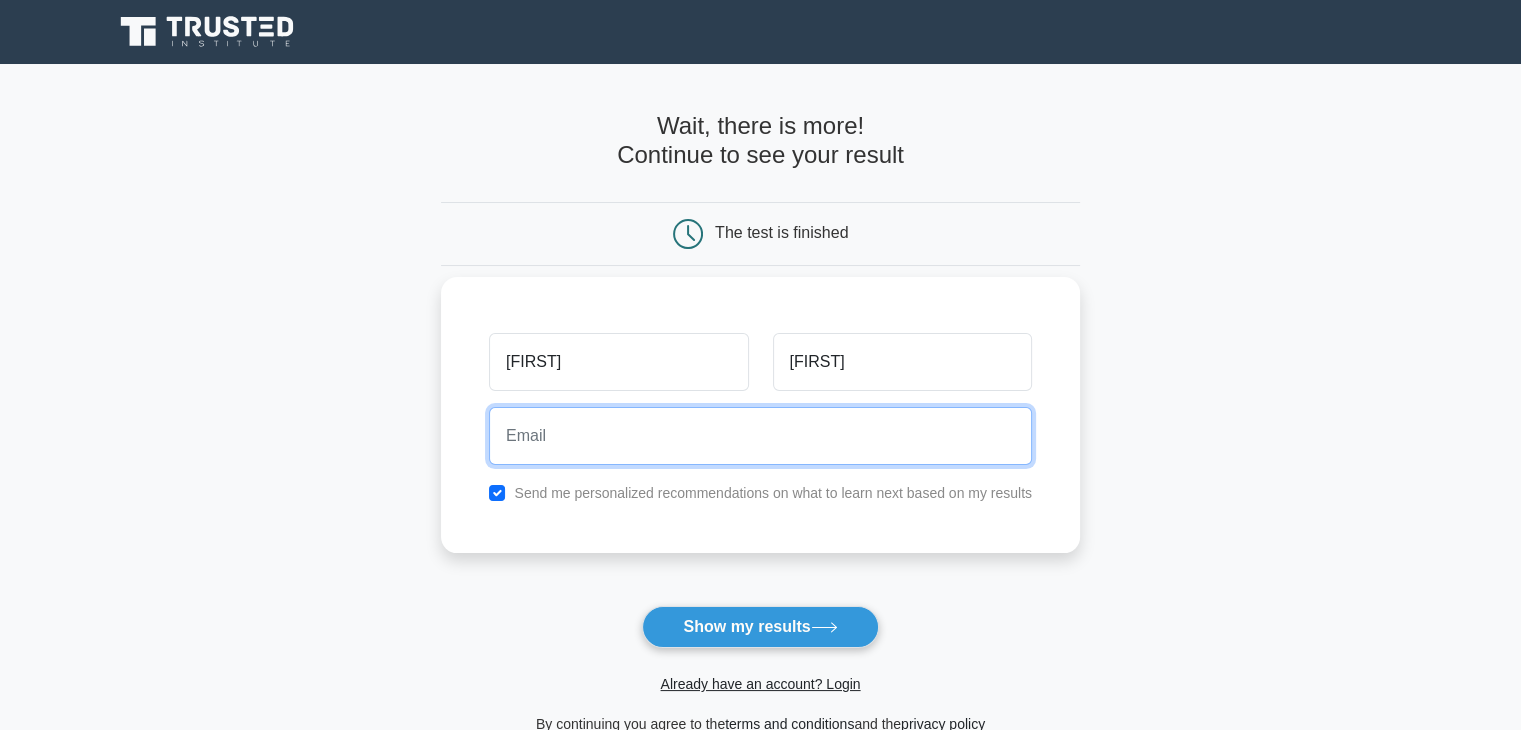 click at bounding box center [760, 436] 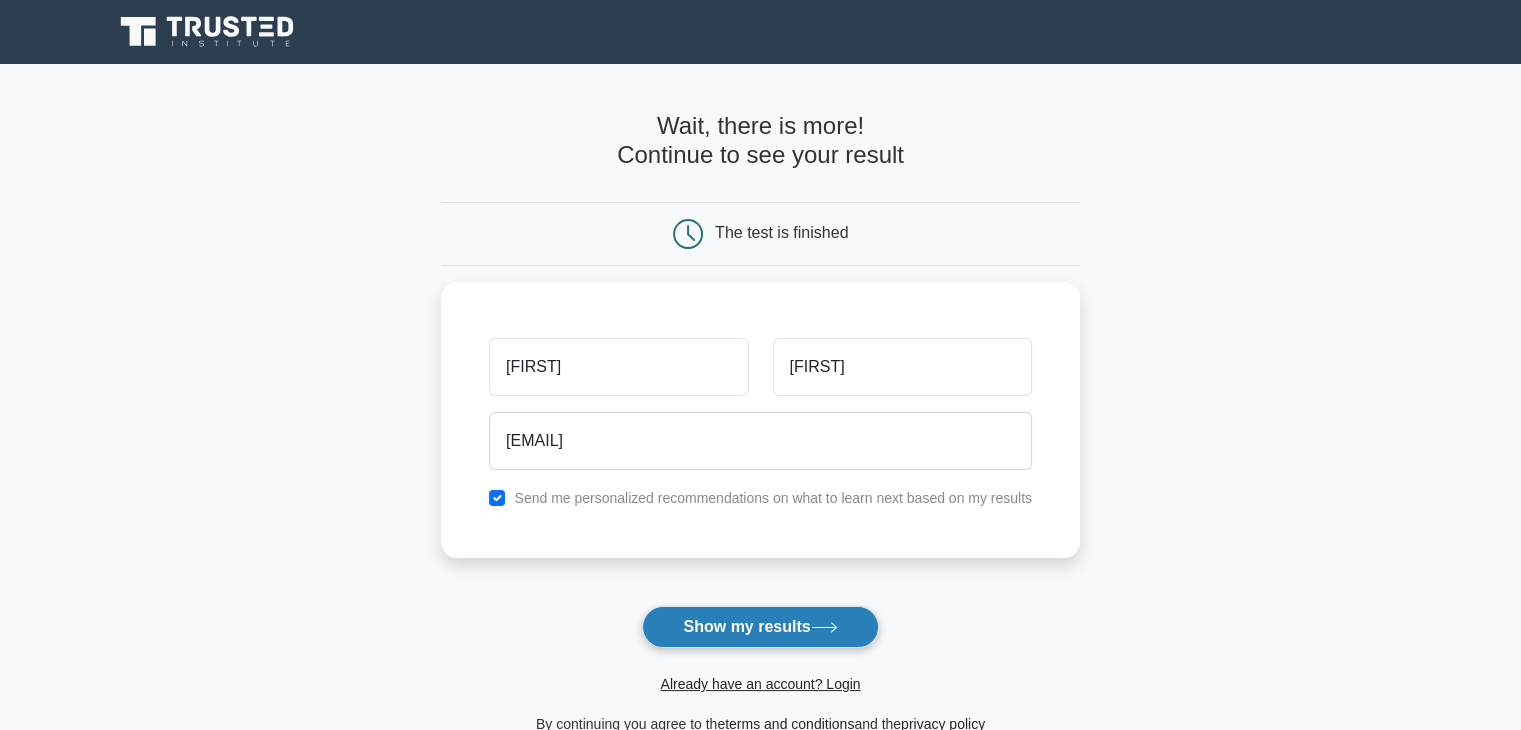 click on "Show my results" at bounding box center [760, 627] 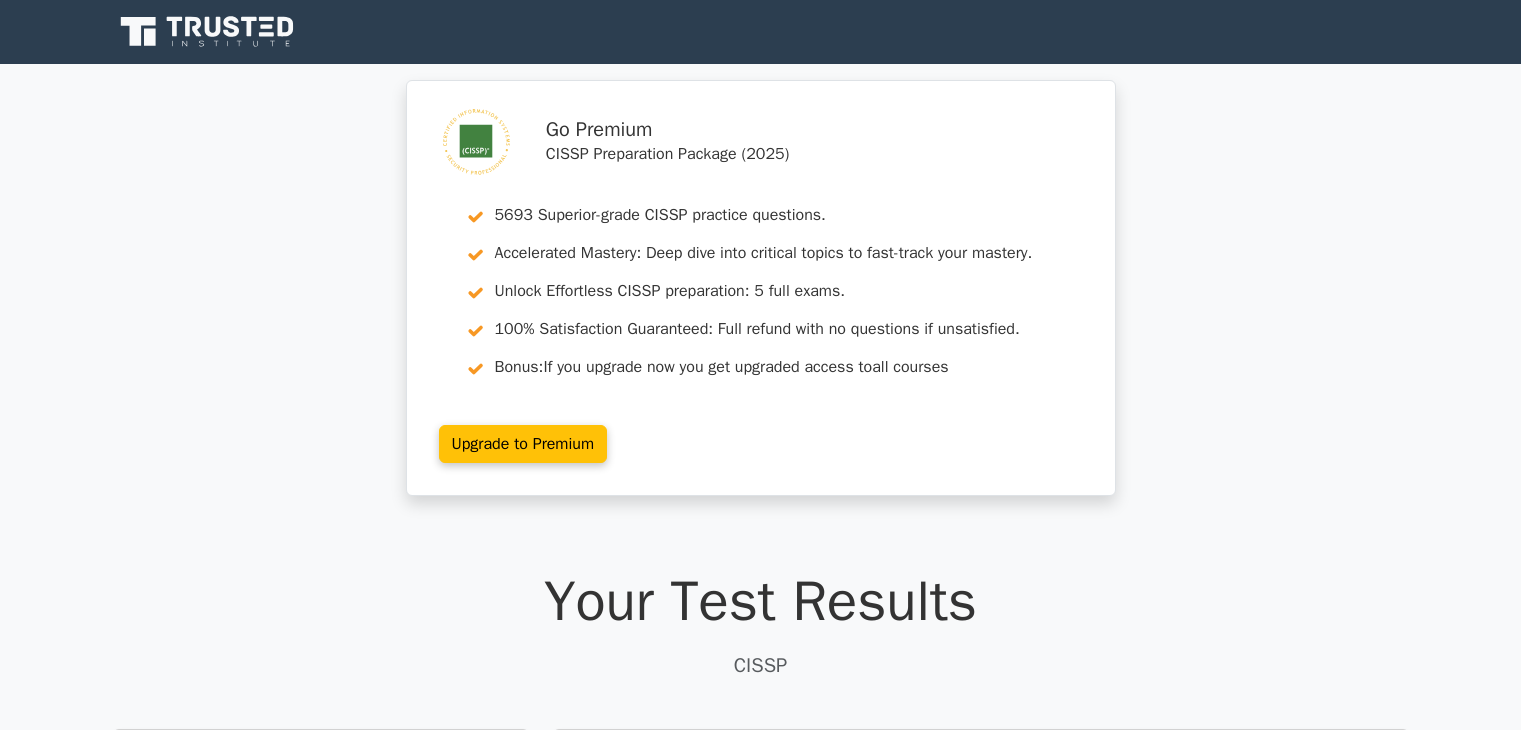 scroll, scrollTop: 0, scrollLeft: 0, axis: both 